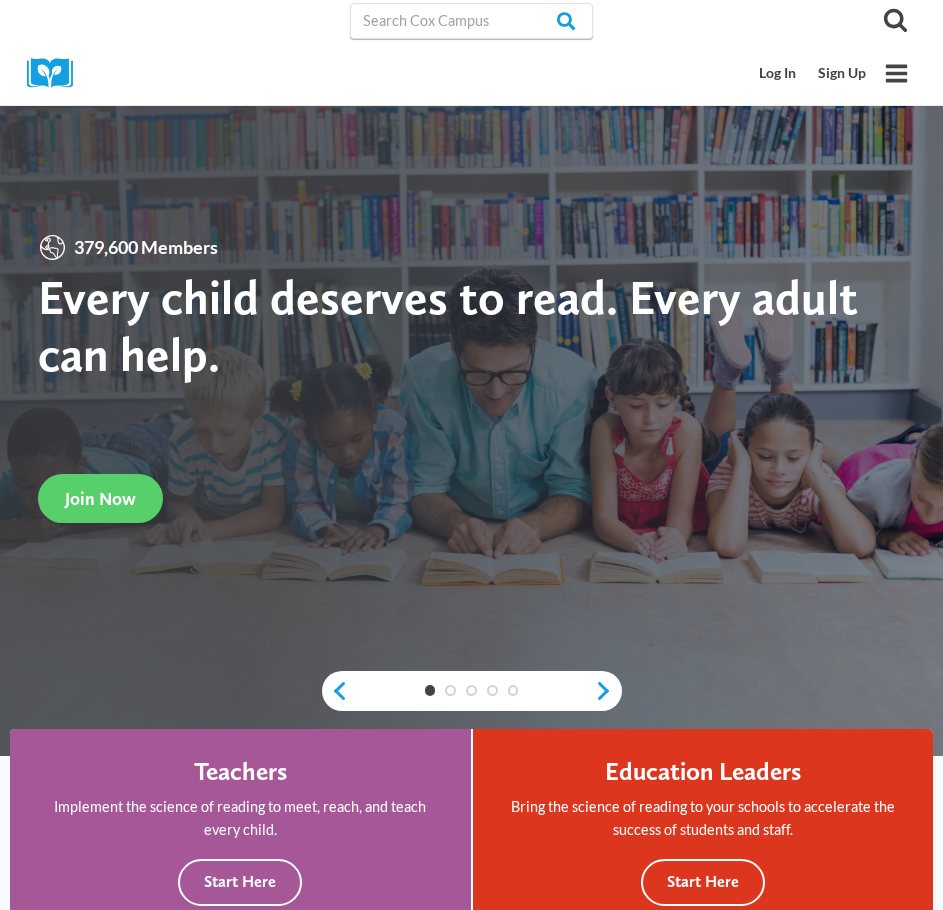 scroll, scrollTop: 0, scrollLeft: 0, axis: both 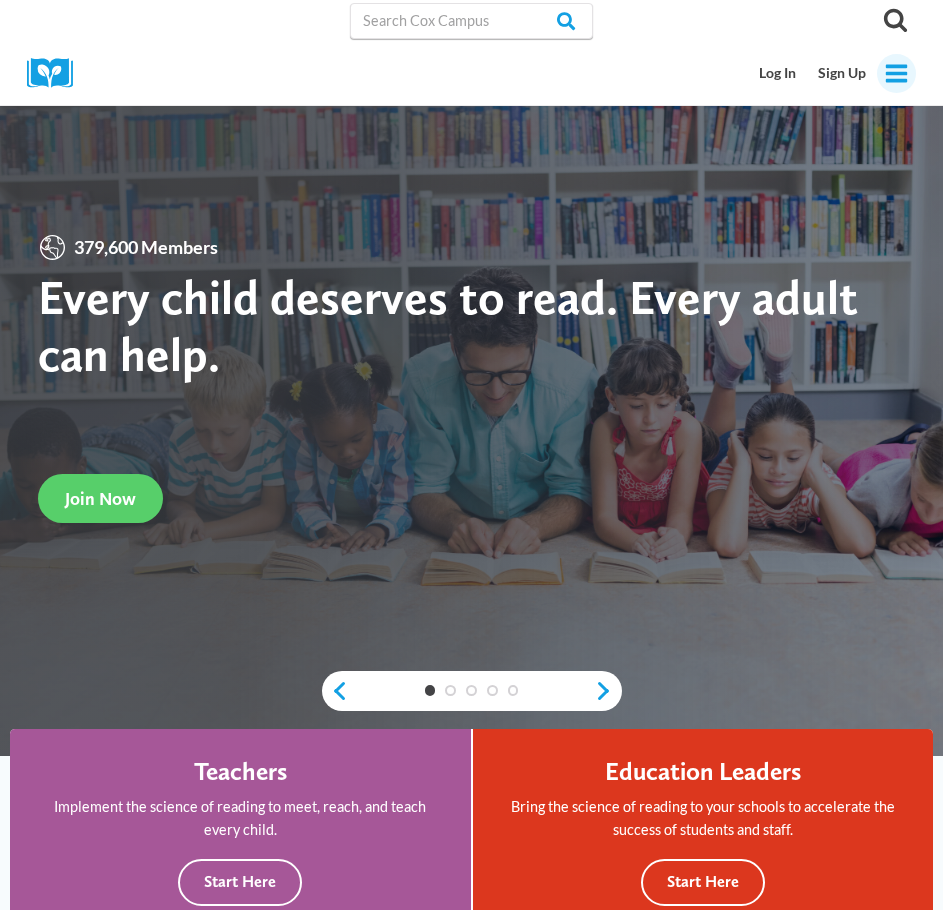 click on "Toggle Menu" 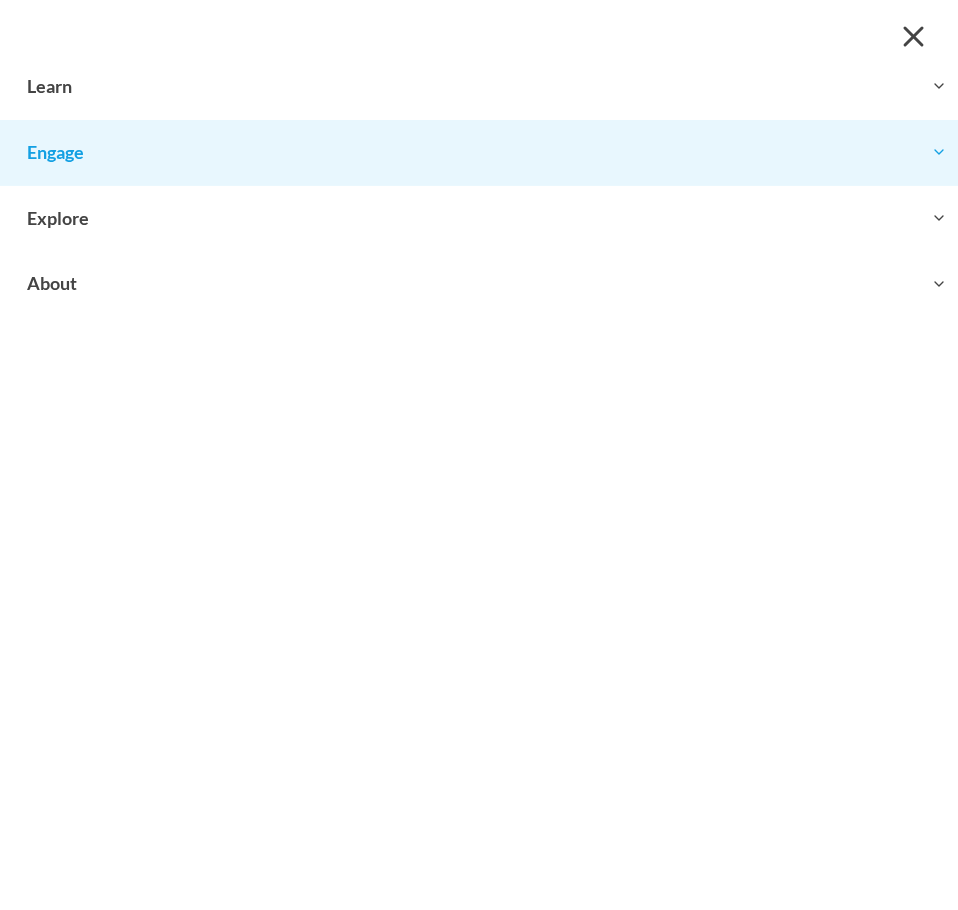 click on "Expand" 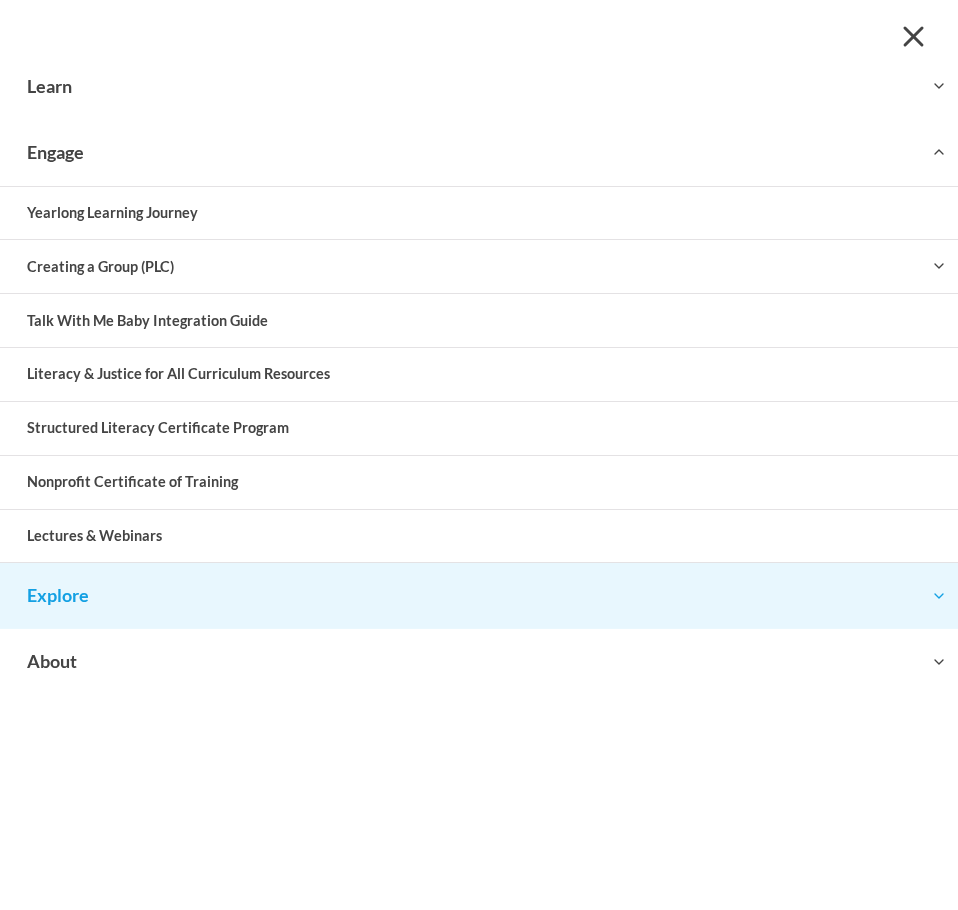 click on "Toggle child menu Expand" at bounding box center (479, 595) 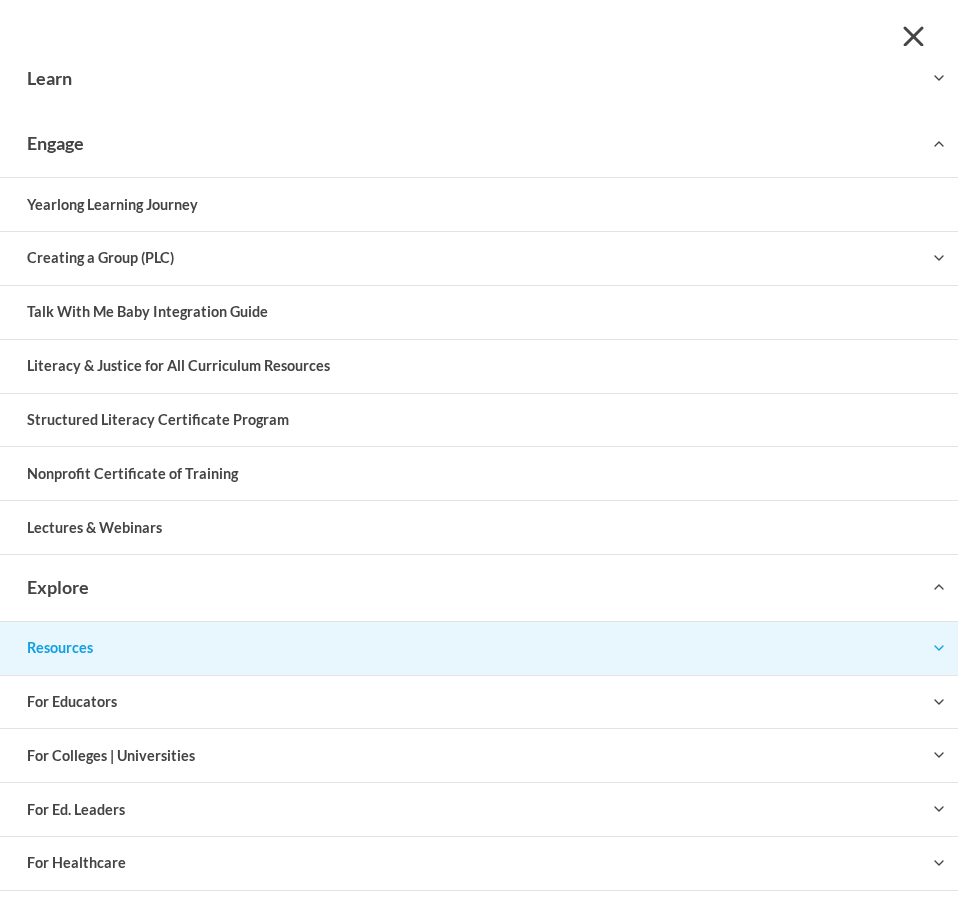 click on "Toggle child menu Expand" at bounding box center [479, 648] 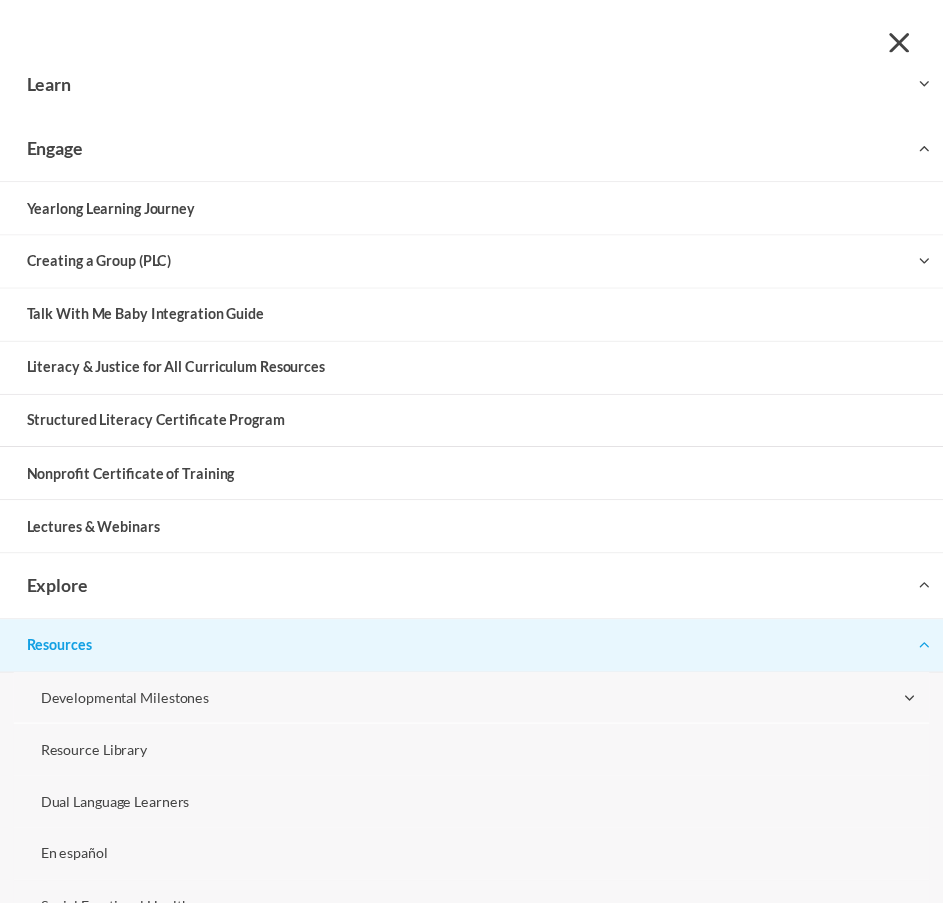 scroll, scrollTop: 200, scrollLeft: 0, axis: vertical 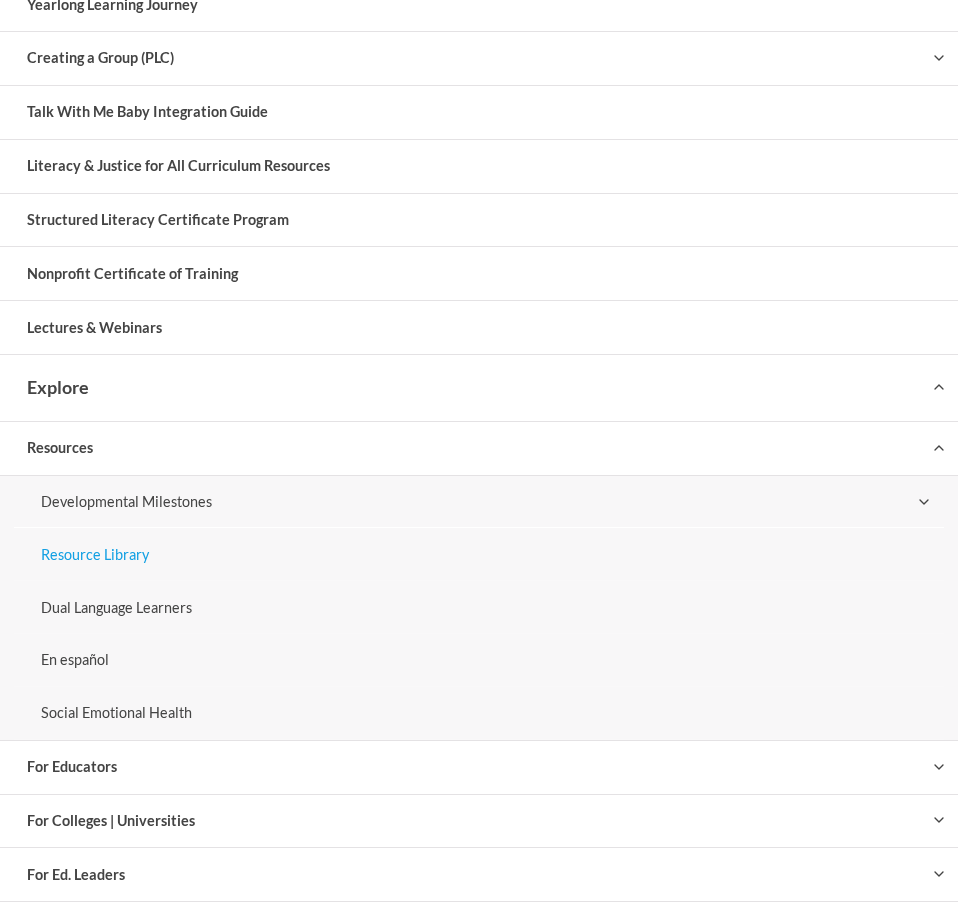 click on "Resource Library" at bounding box center (478, 554) 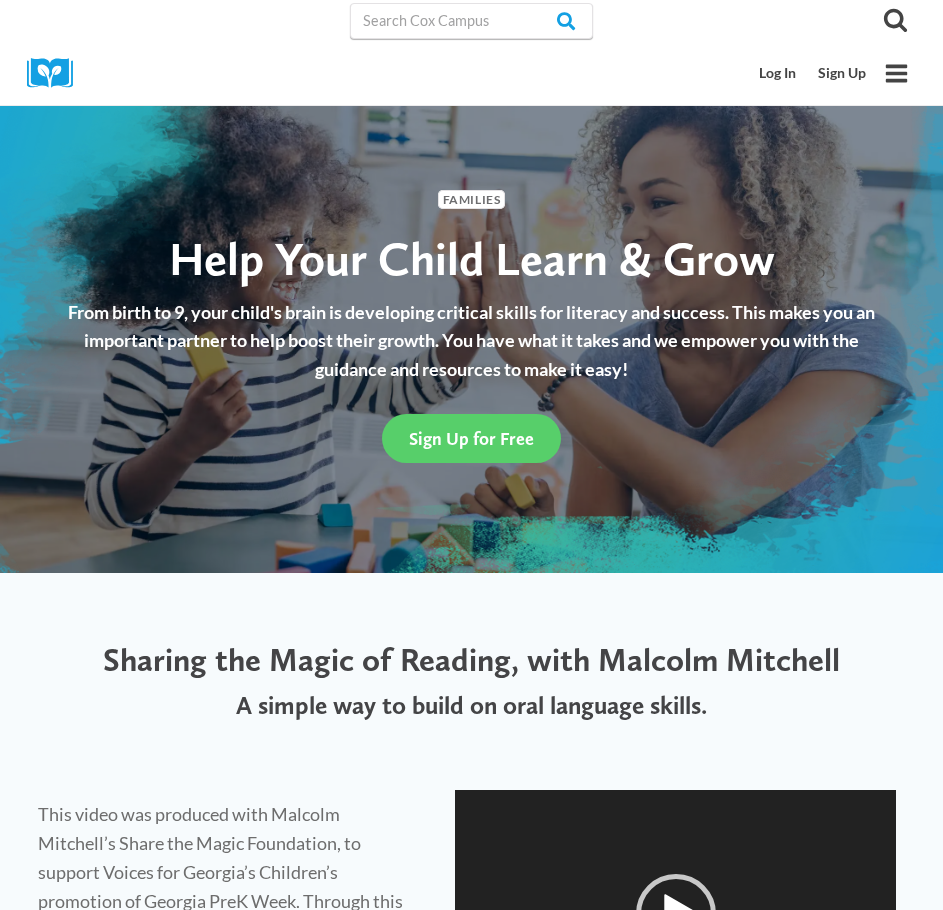 scroll, scrollTop: 0, scrollLeft: 0, axis: both 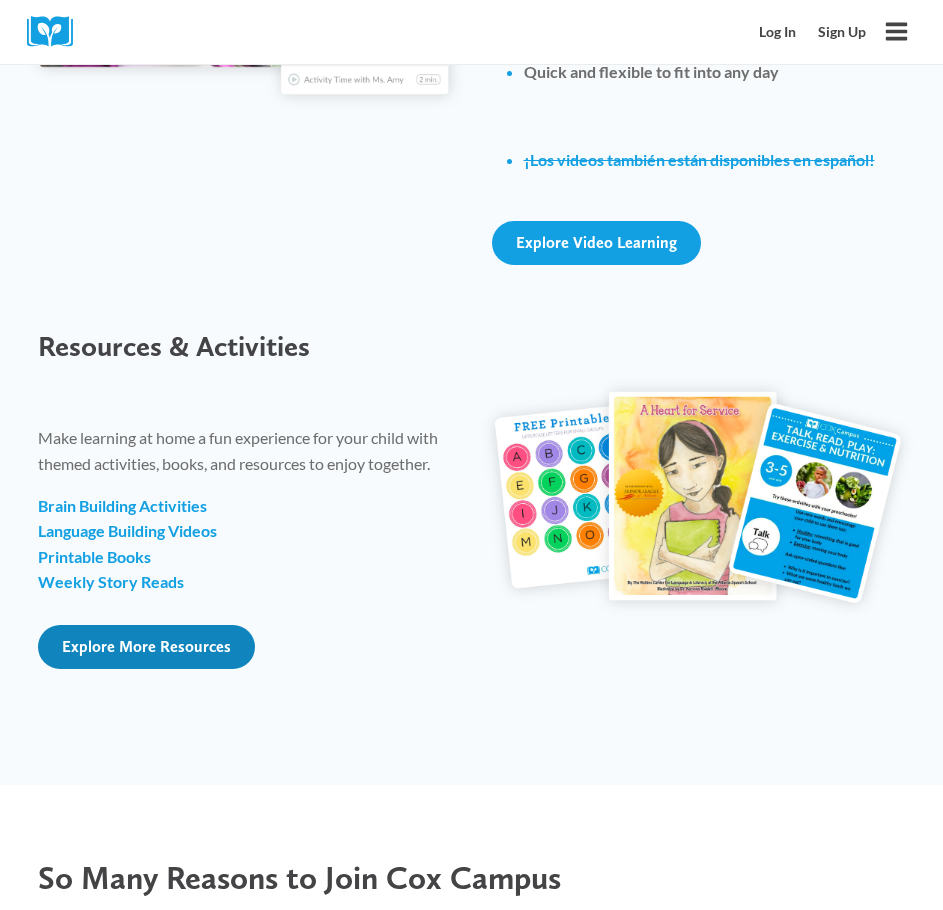click on "Explore More Resources" at bounding box center (146, 646) 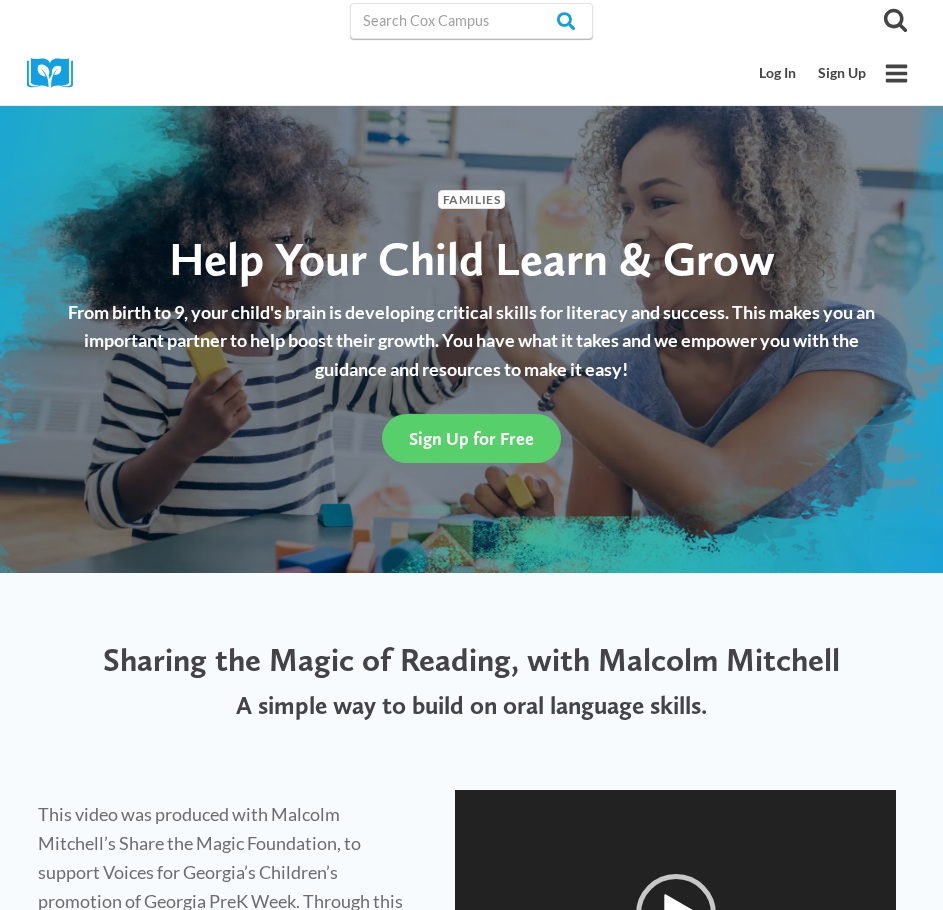 scroll, scrollTop: 2300, scrollLeft: 0, axis: vertical 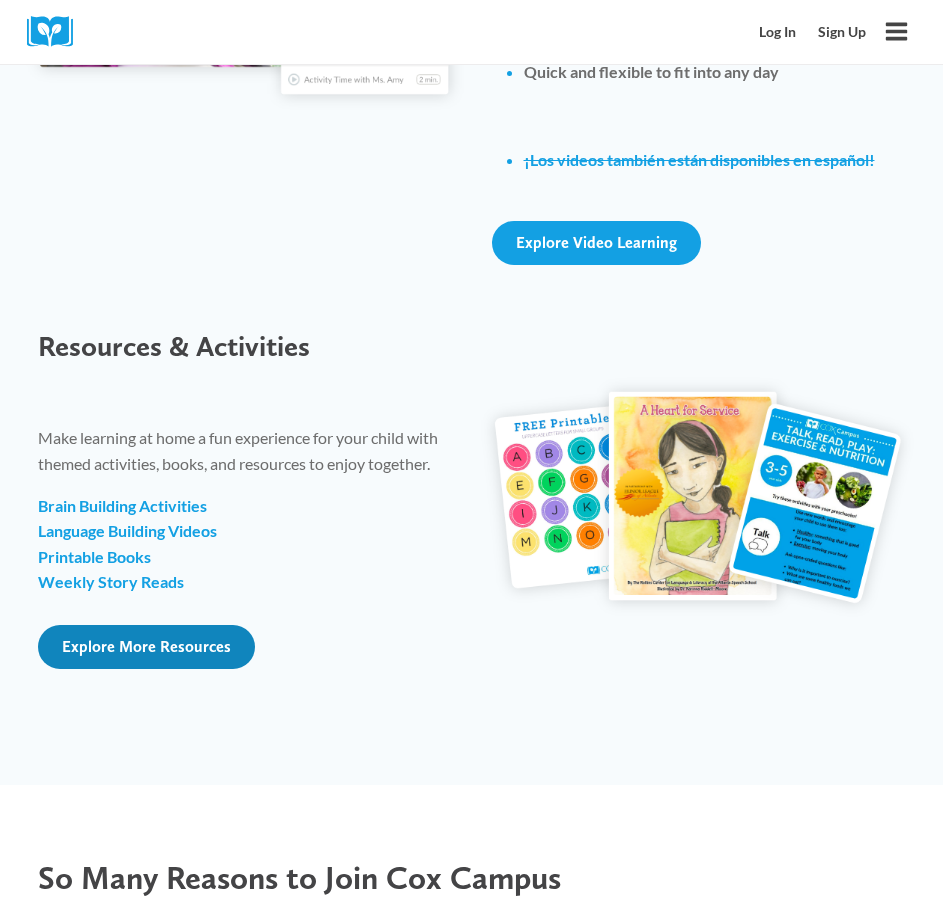 click on "Explore More Resources" at bounding box center [146, 646] 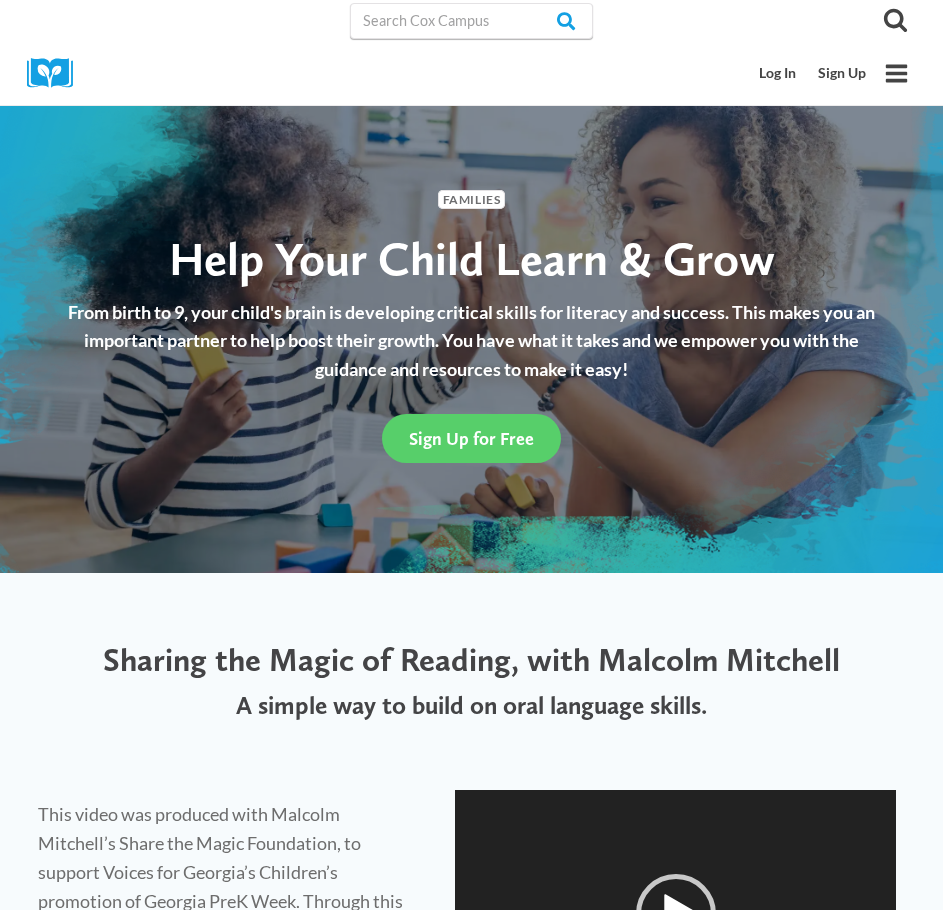 scroll, scrollTop: 2300, scrollLeft: 0, axis: vertical 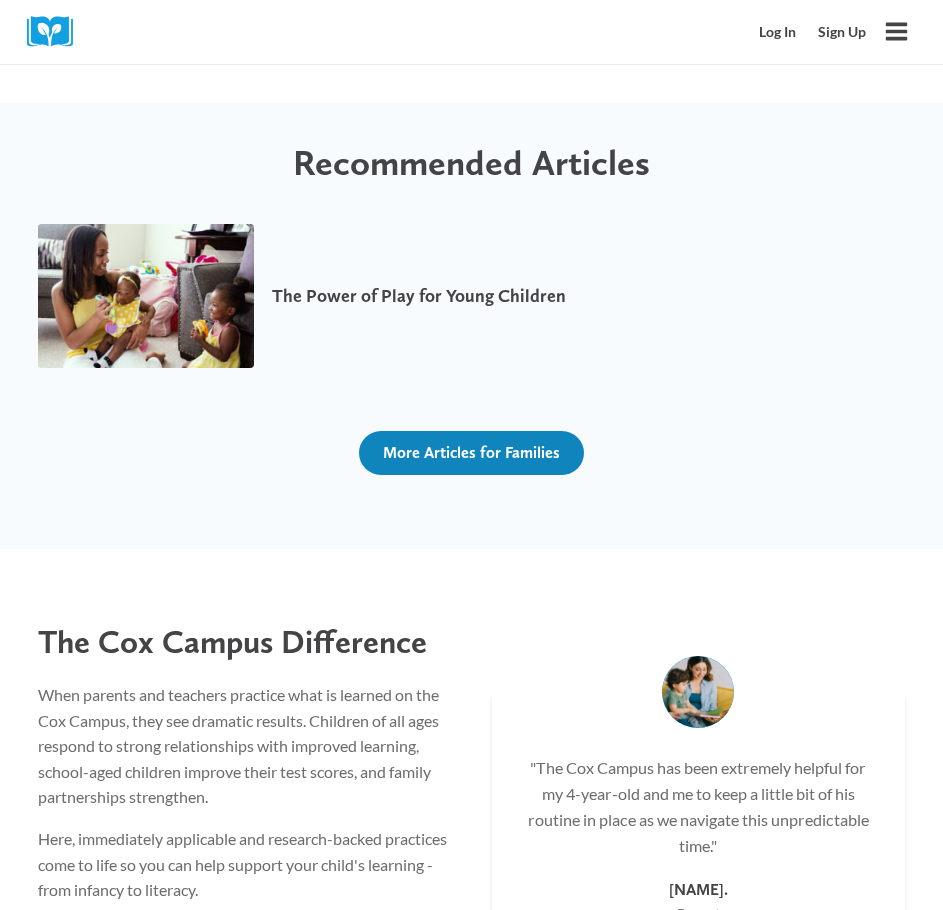 click on "More Articles for Families" at bounding box center [471, 453] 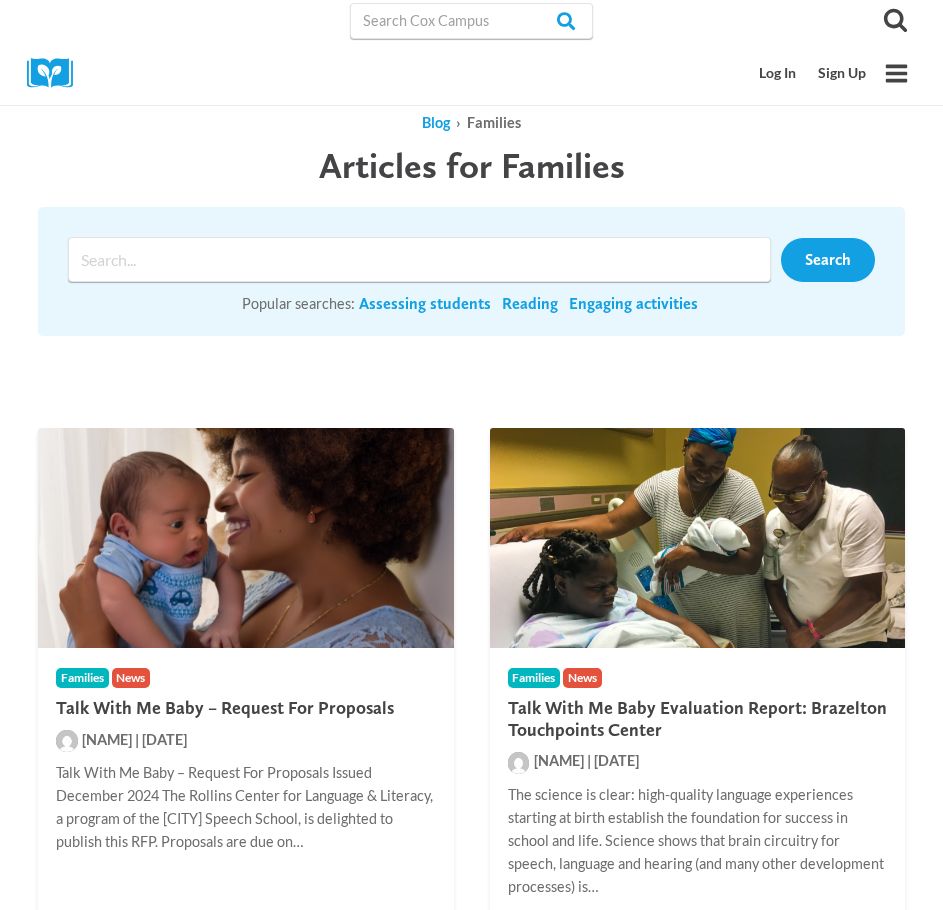 scroll, scrollTop: 0, scrollLeft: 0, axis: both 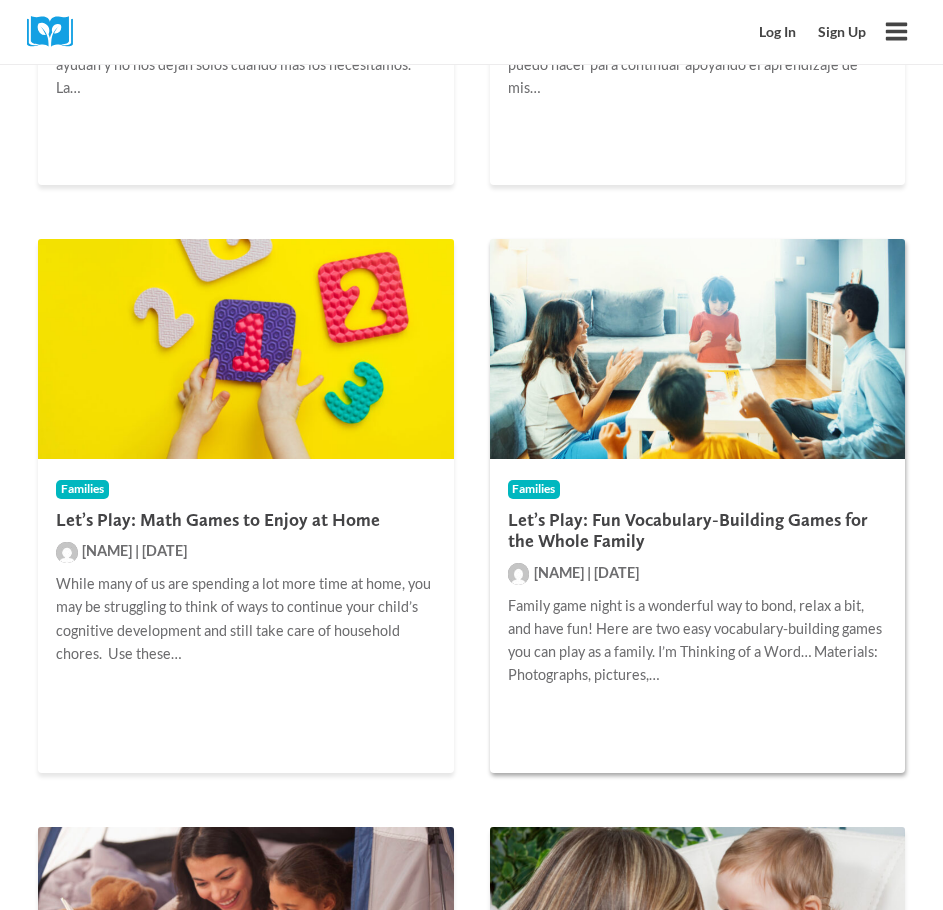click on "Let’s Play: Fun Vocabulary-Building Games for the Whole Family" at bounding box center [698, 530] 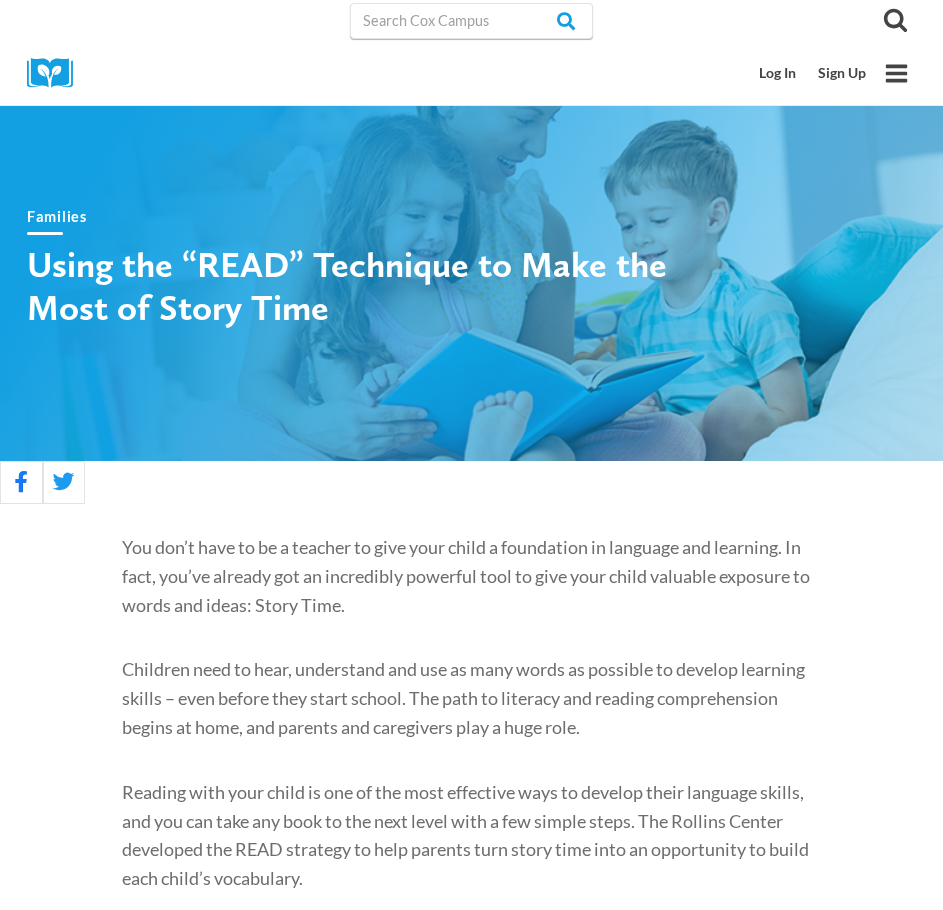 scroll, scrollTop: 0, scrollLeft: 0, axis: both 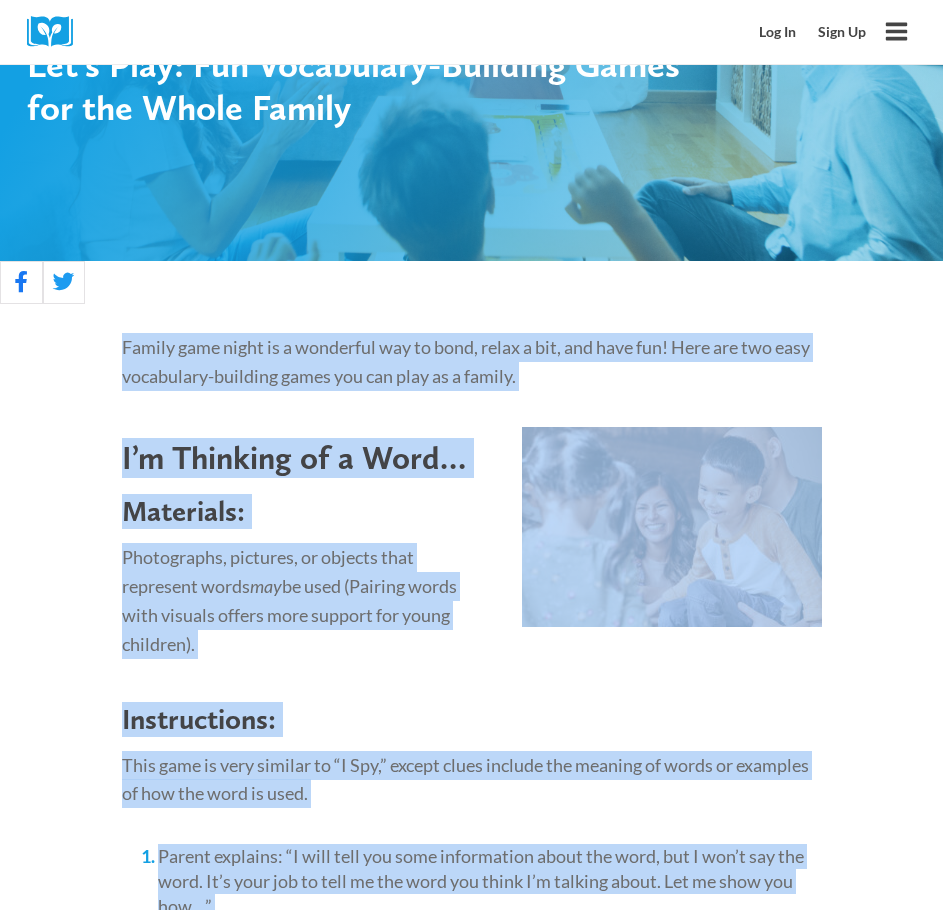 drag, startPoint x: 674, startPoint y: 684, endPoint x: 96, endPoint y: 352, distance: 666.56433 